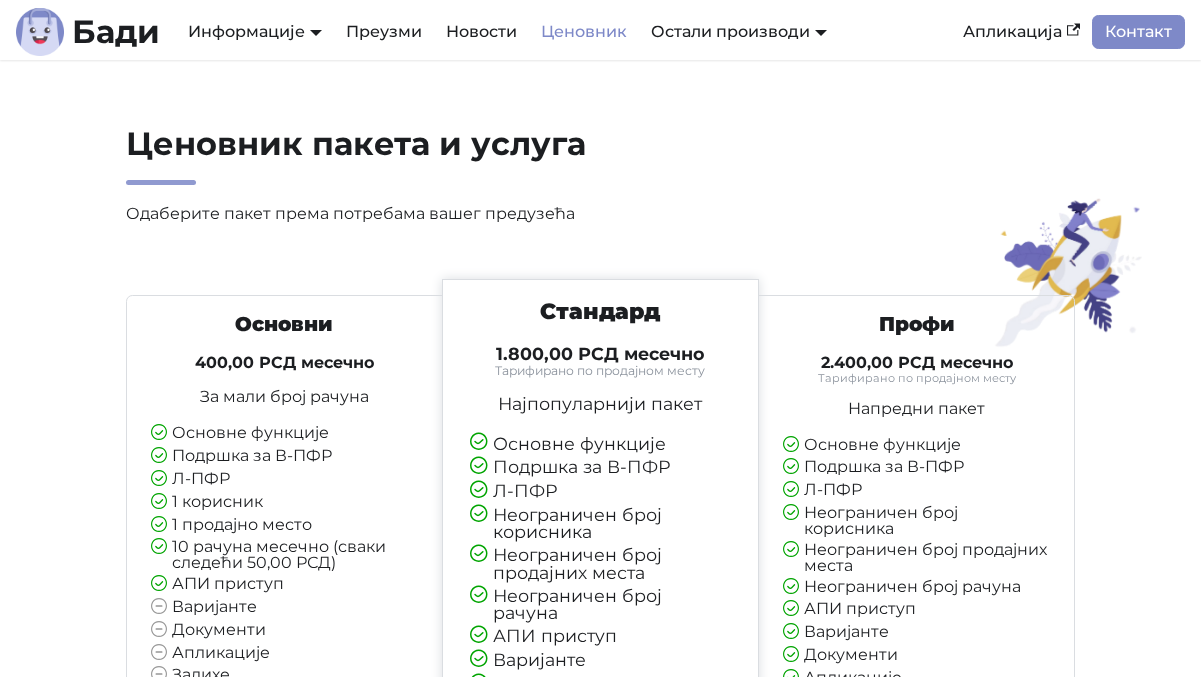 scroll, scrollTop: 0, scrollLeft: 0, axis: both 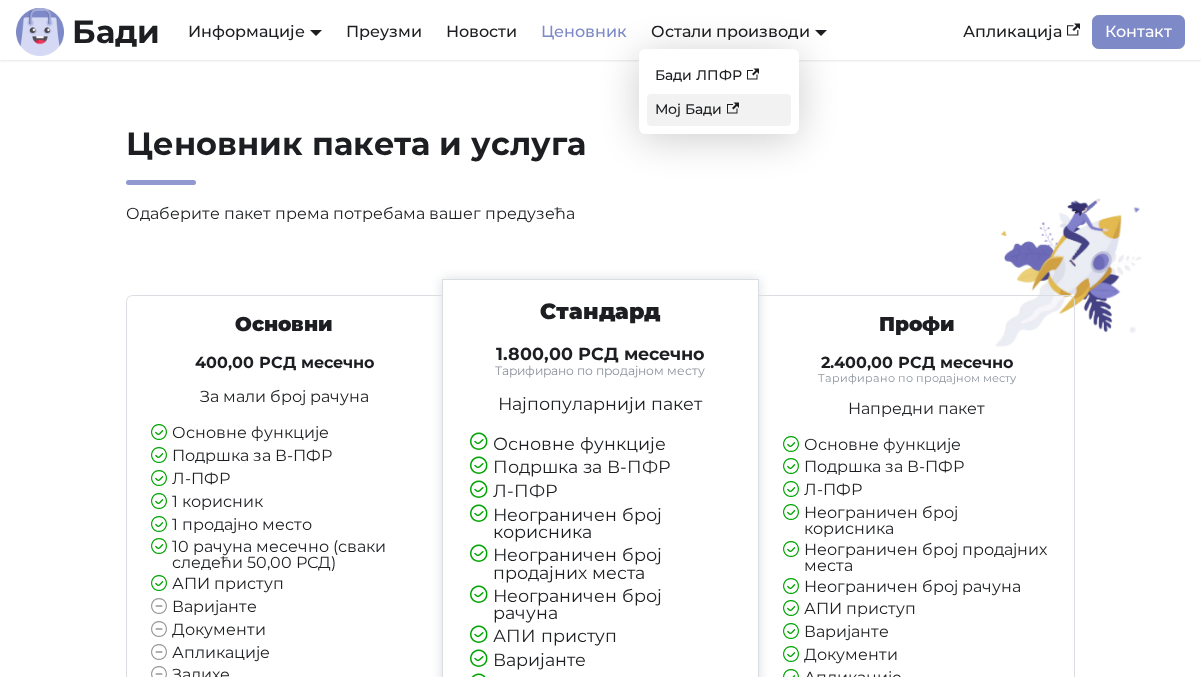 click on "Мој Бади" at bounding box center [719, 109] 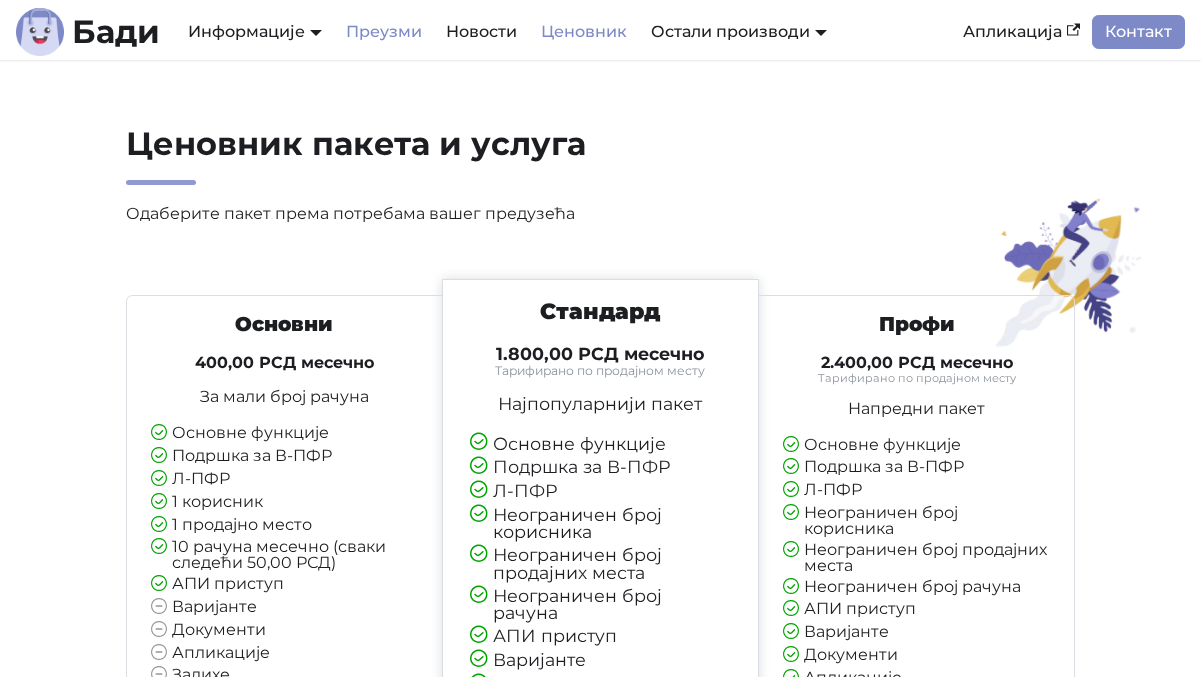 click on "Преузми" at bounding box center (384, 32) 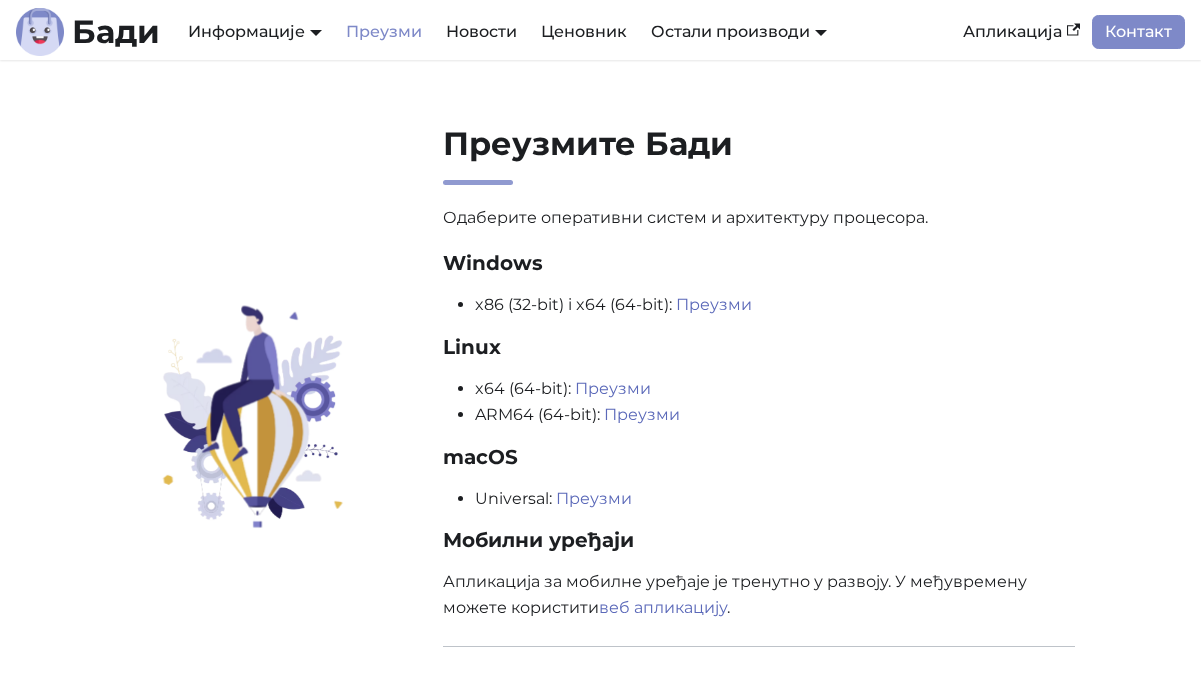 scroll, scrollTop: 0, scrollLeft: 0, axis: both 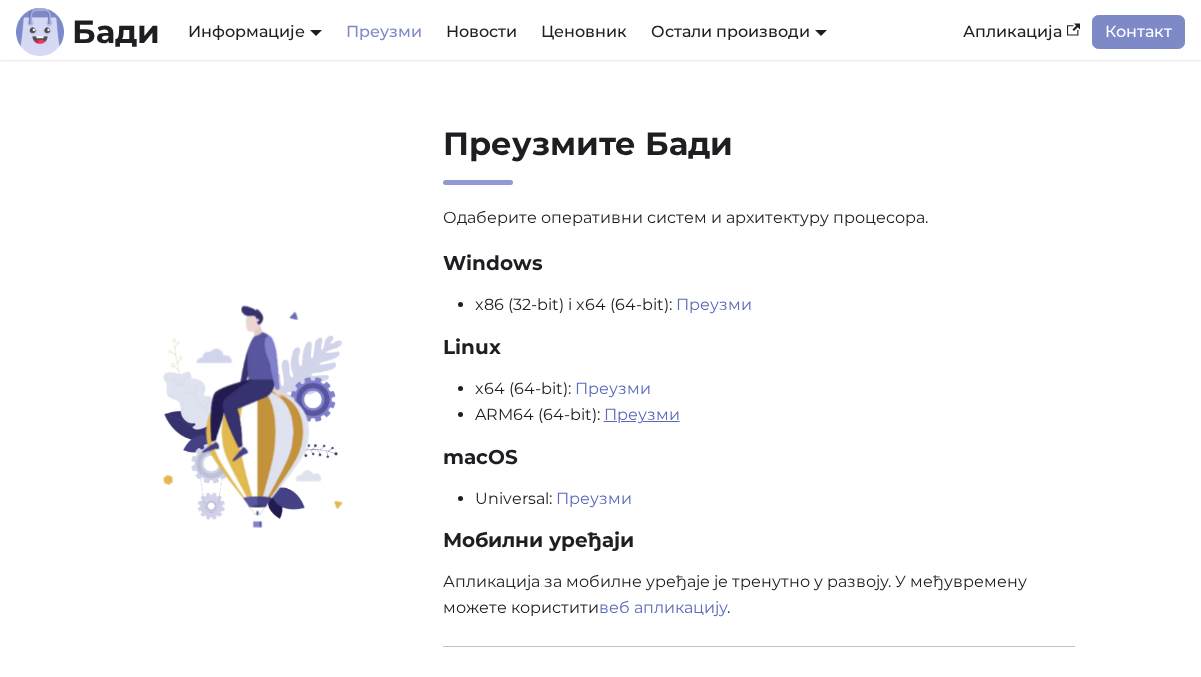 click on "Преузми" at bounding box center [642, 414] 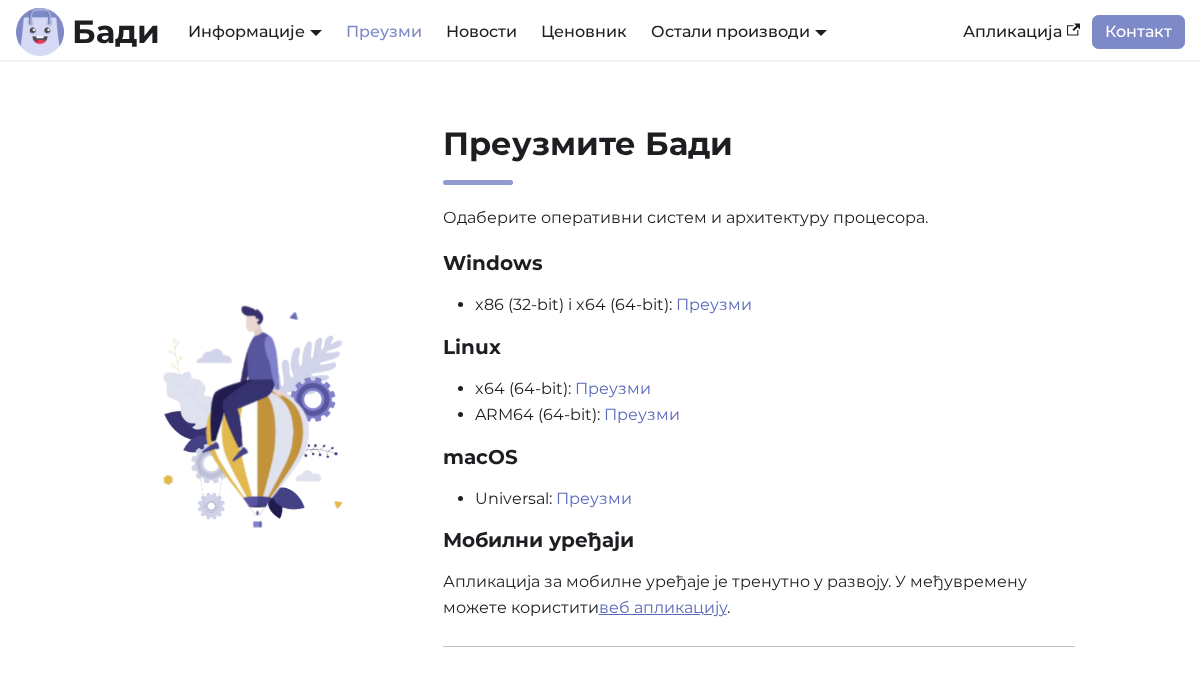 click on "веб апликацију" at bounding box center [663, 607] 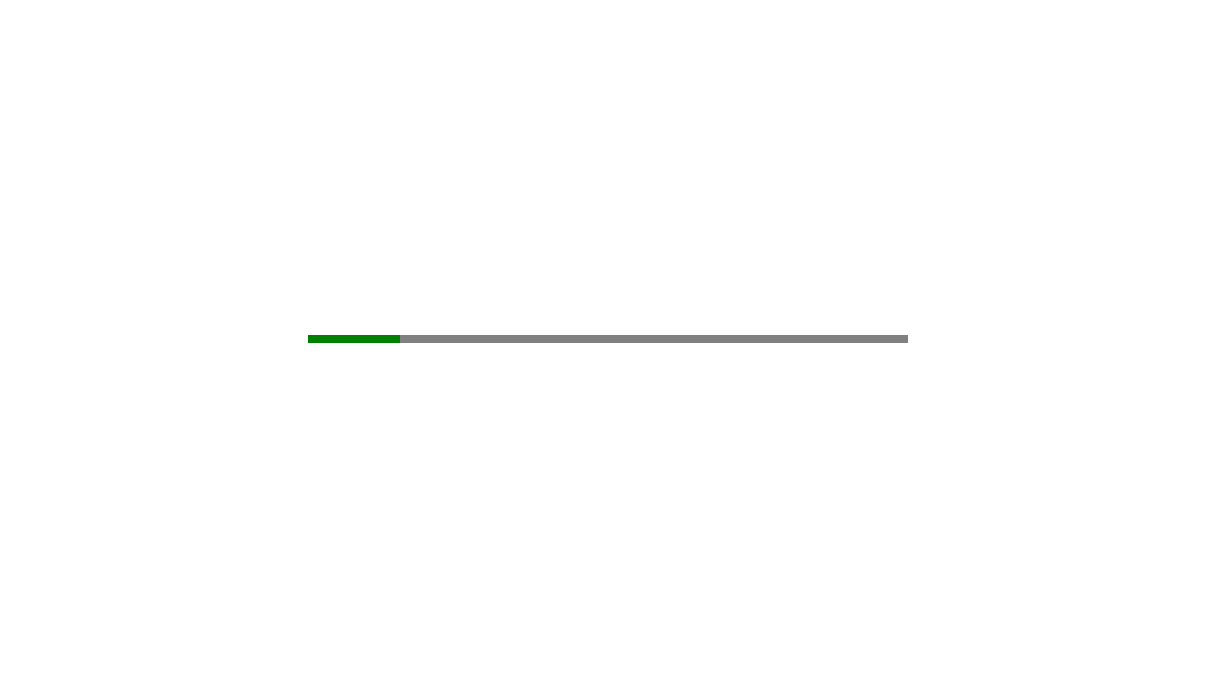 scroll, scrollTop: 0, scrollLeft: 0, axis: both 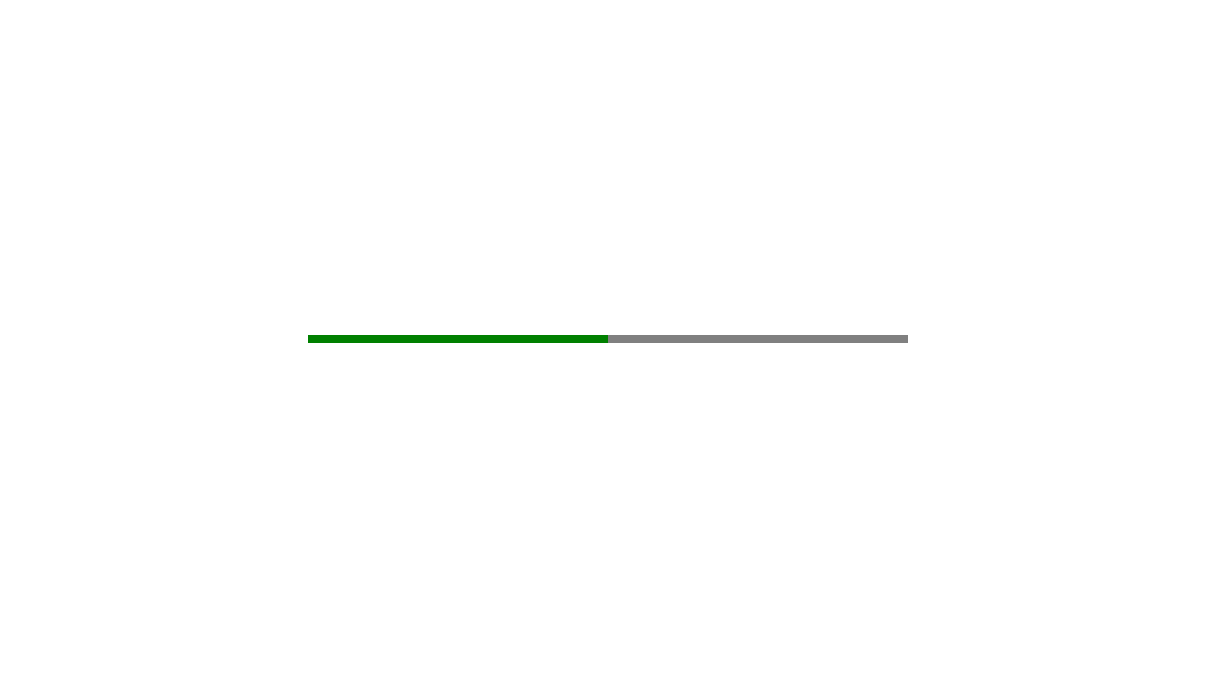 click at bounding box center (607, 338) 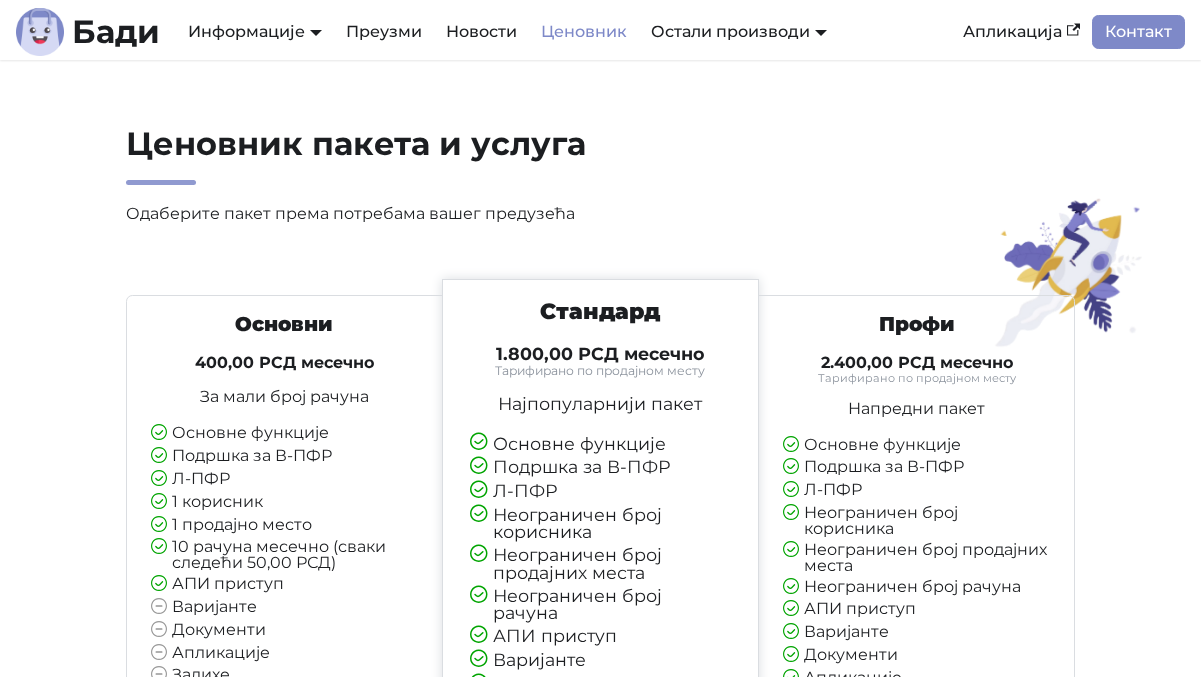 scroll, scrollTop: 0, scrollLeft: 0, axis: both 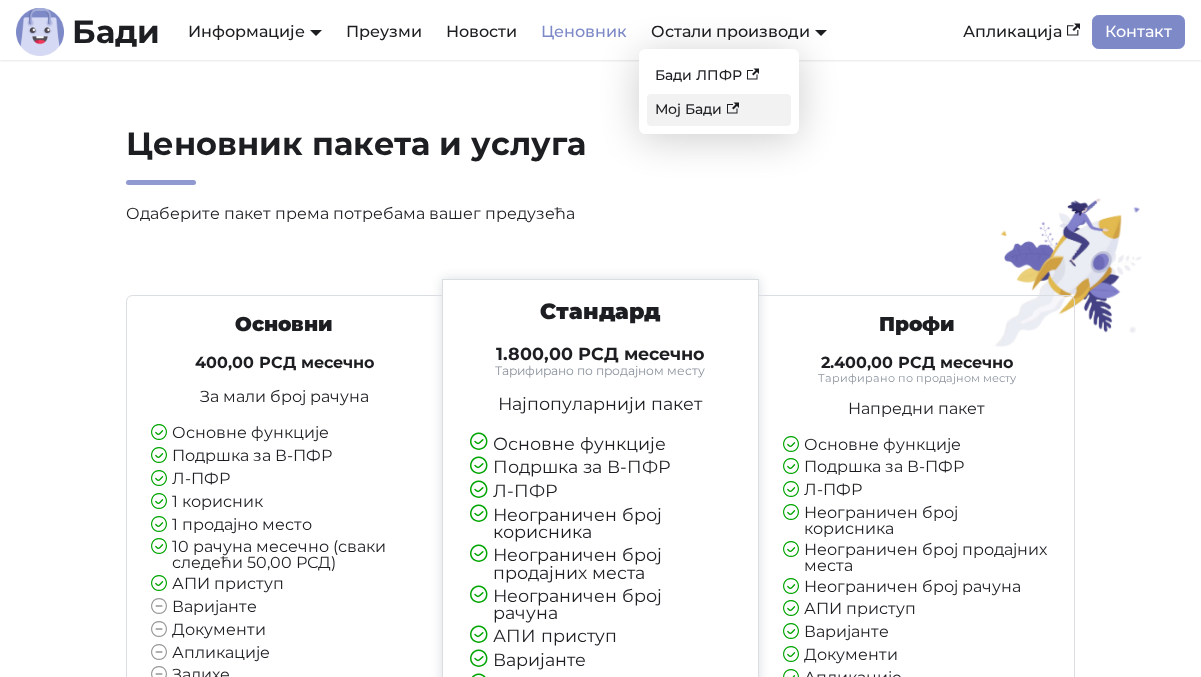 click on "Мој Бади" at bounding box center [719, 109] 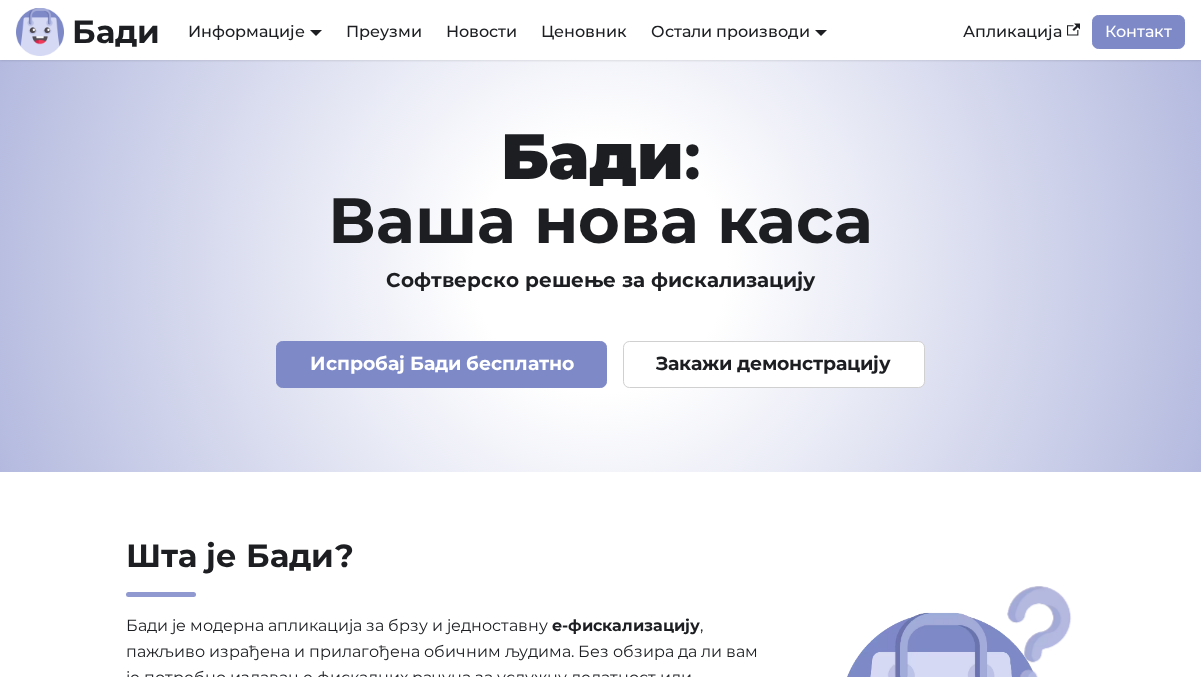 scroll, scrollTop: 0, scrollLeft: 0, axis: both 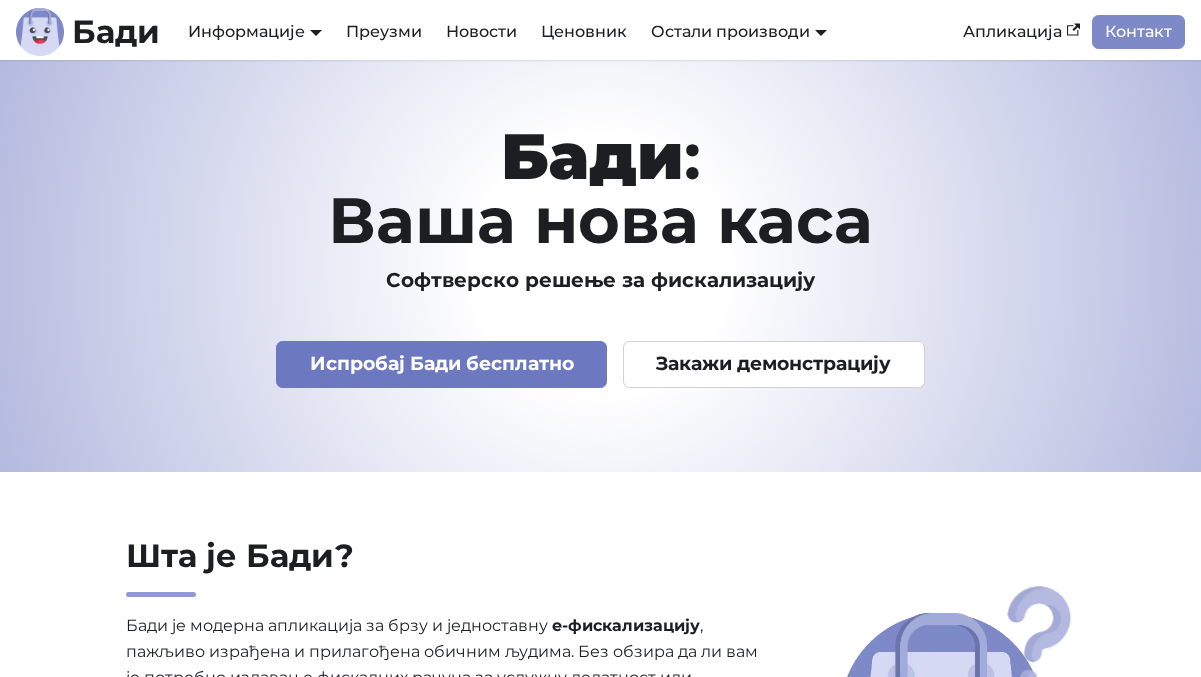 click on "Испробај Бади бесплатно" at bounding box center [441, 364] 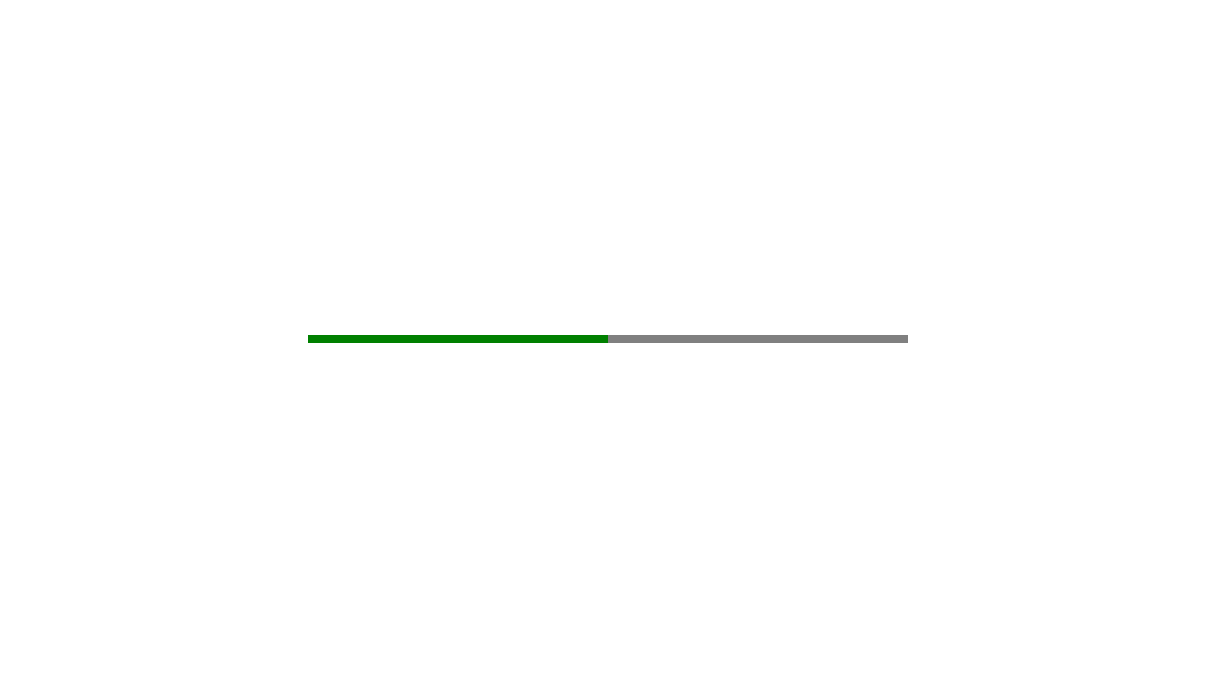 scroll, scrollTop: 0, scrollLeft: 0, axis: both 